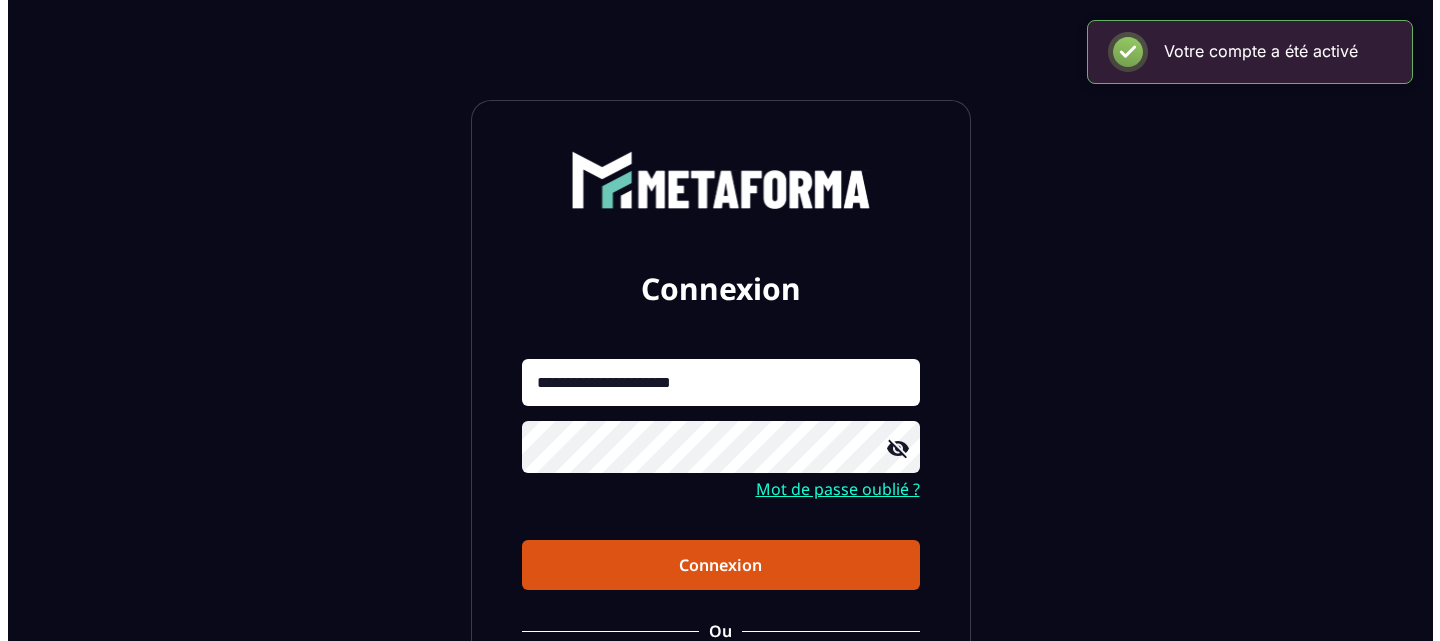scroll, scrollTop: 0, scrollLeft: 0, axis: both 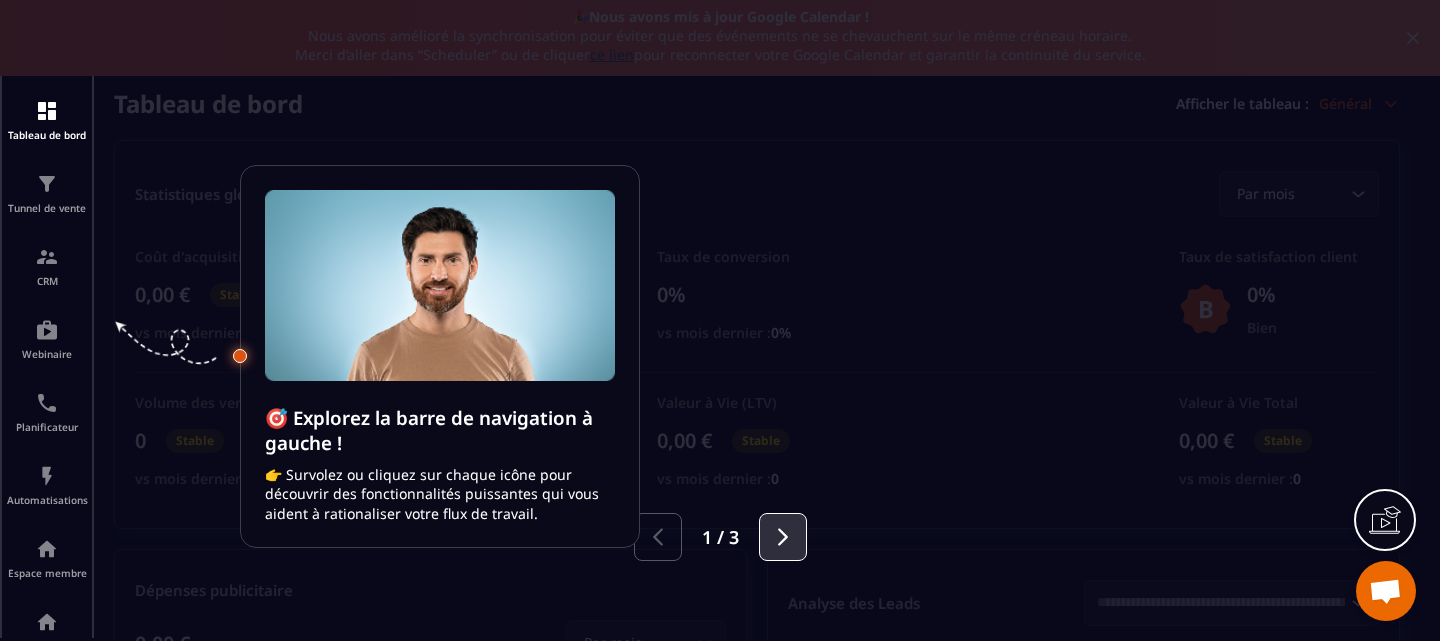 click at bounding box center [783, 537] 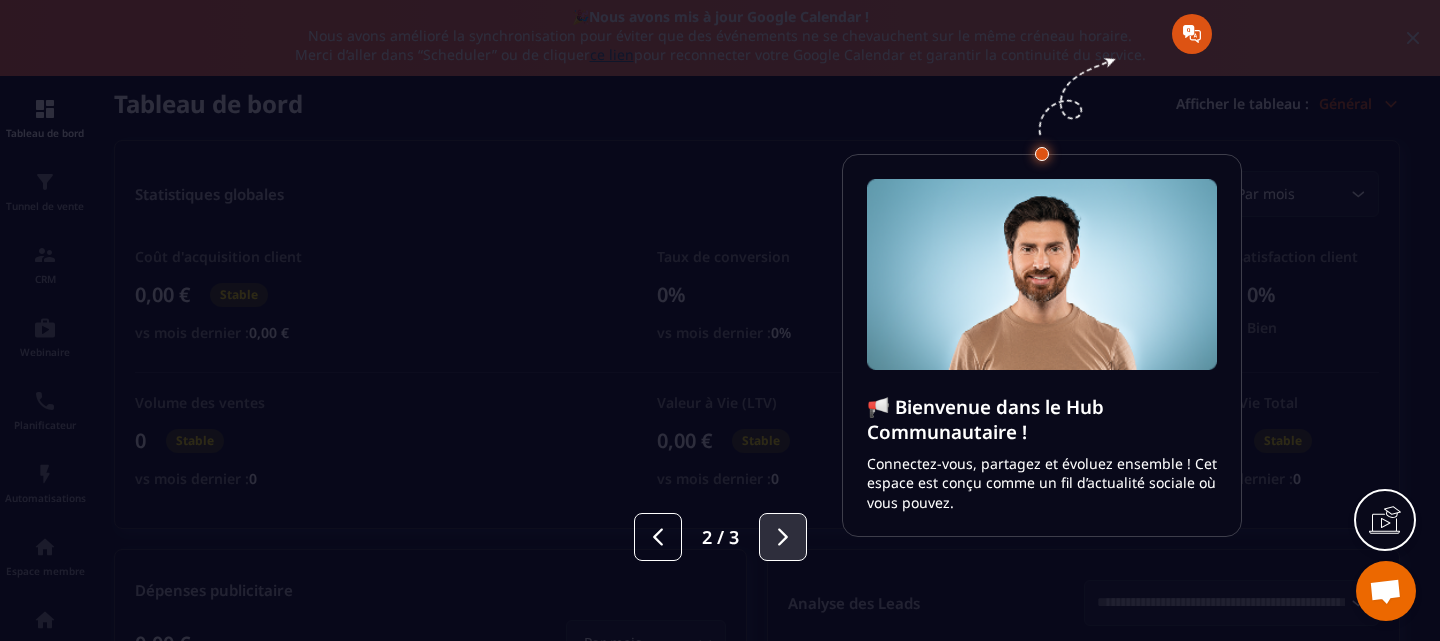 click 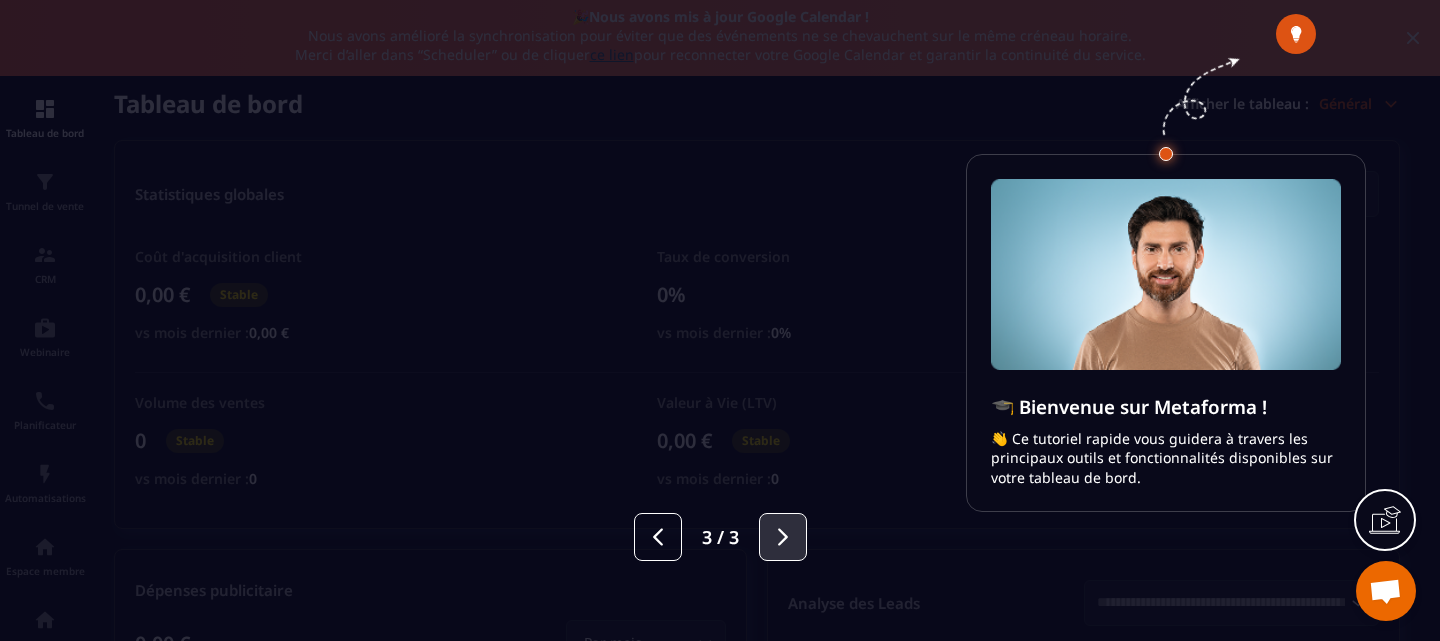 click 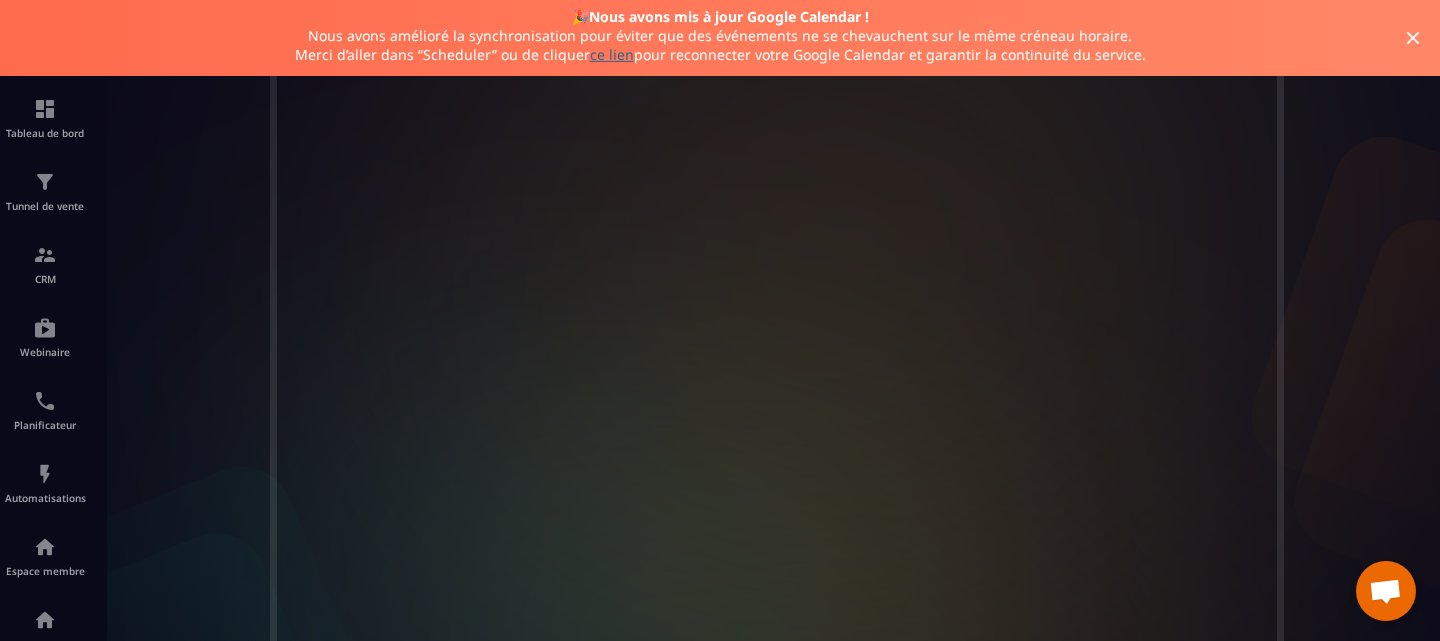 scroll, scrollTop: 669, scrollLeft: 0, axis: vertical 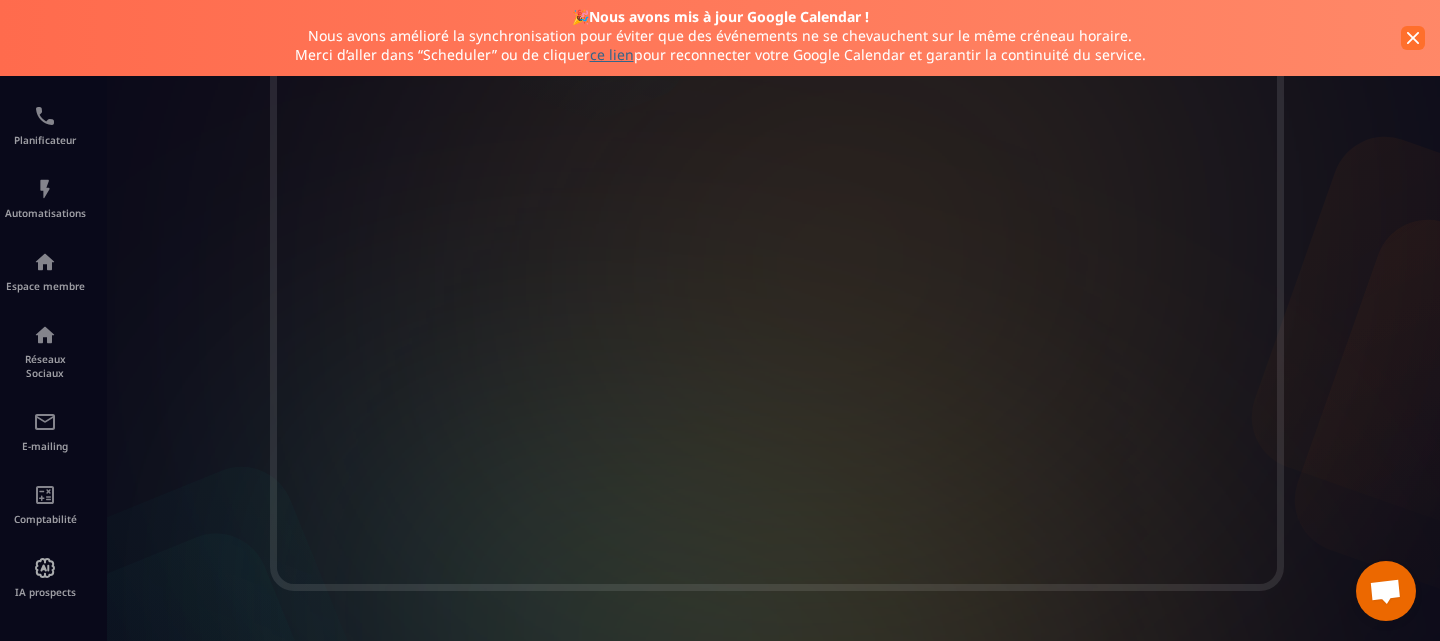 click 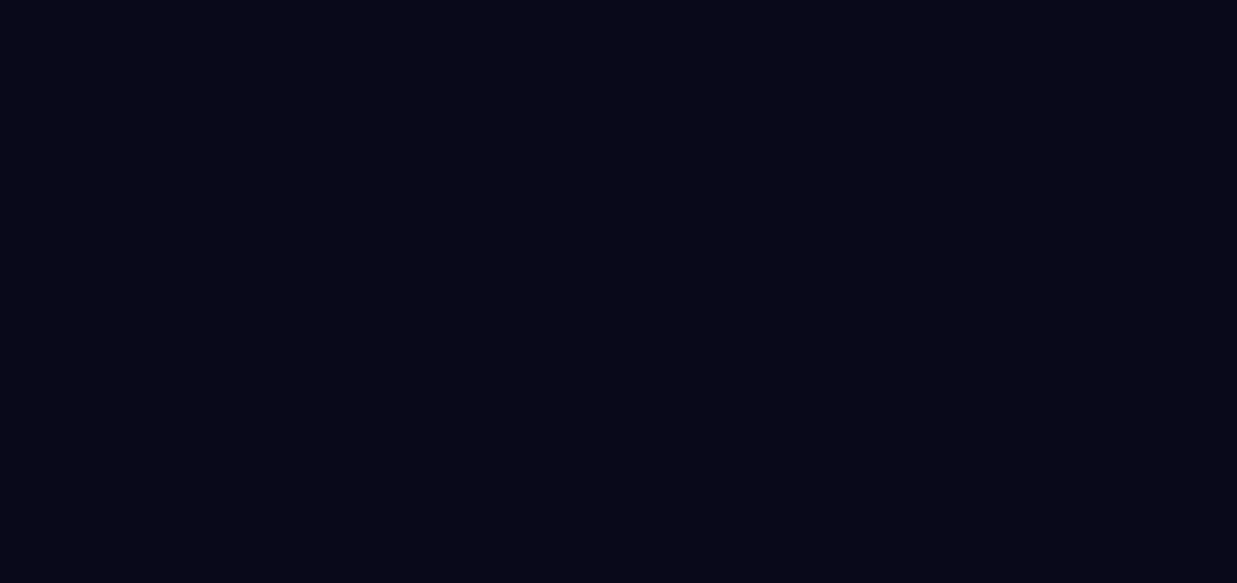 scroll, scrollTop: 0, scrollLeft: 0, axis: both 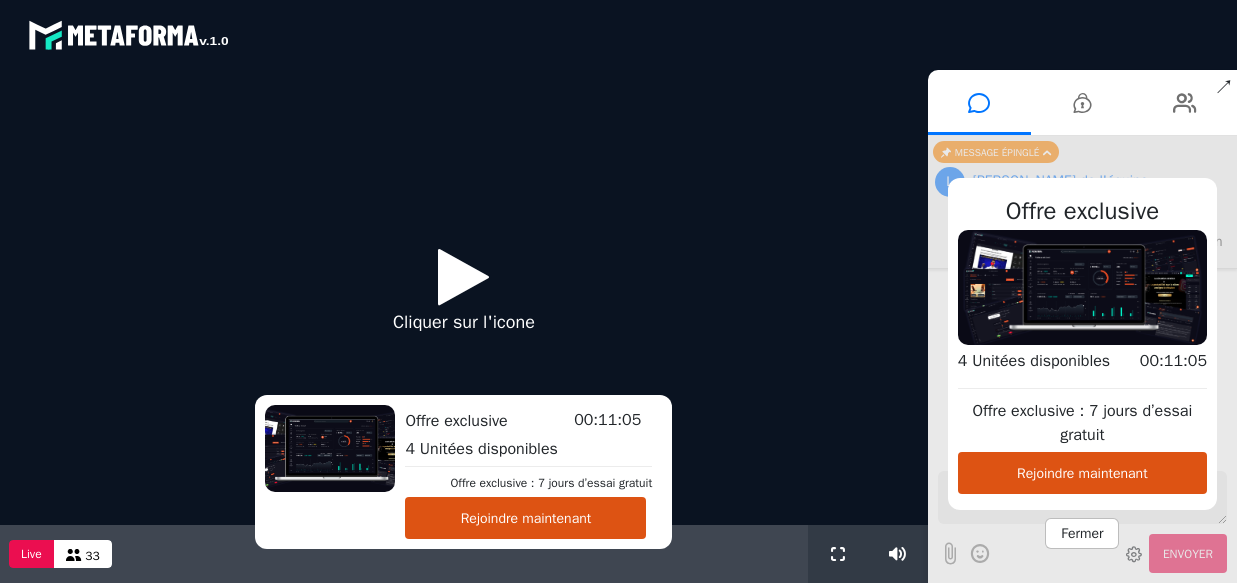 click at bounding box center (463, 276) 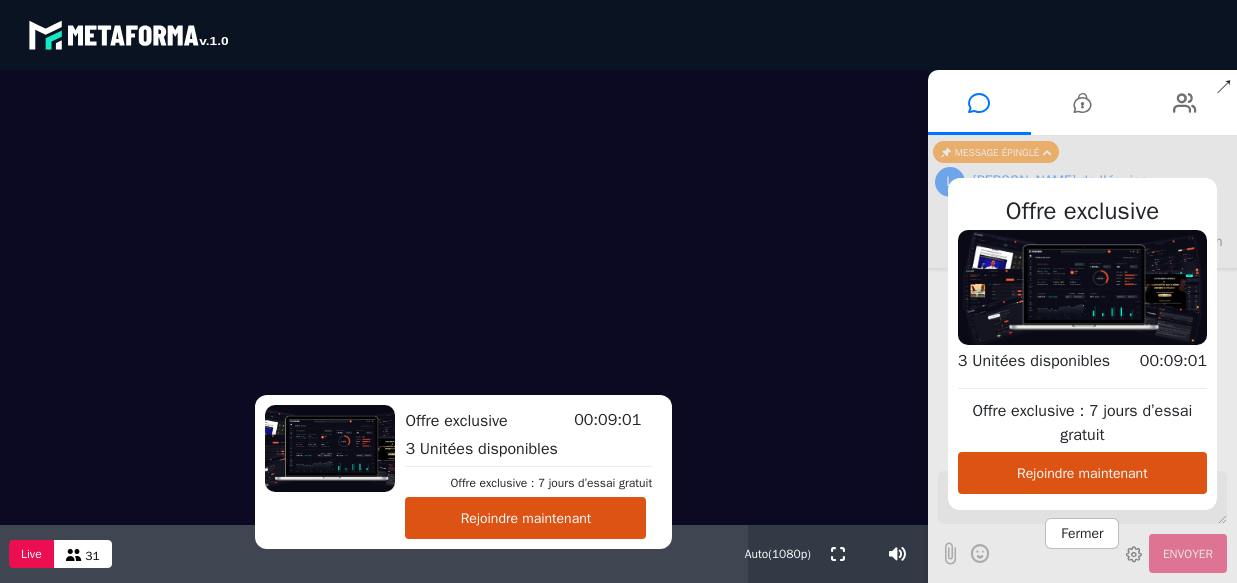 click at bounding box center (464, 297) 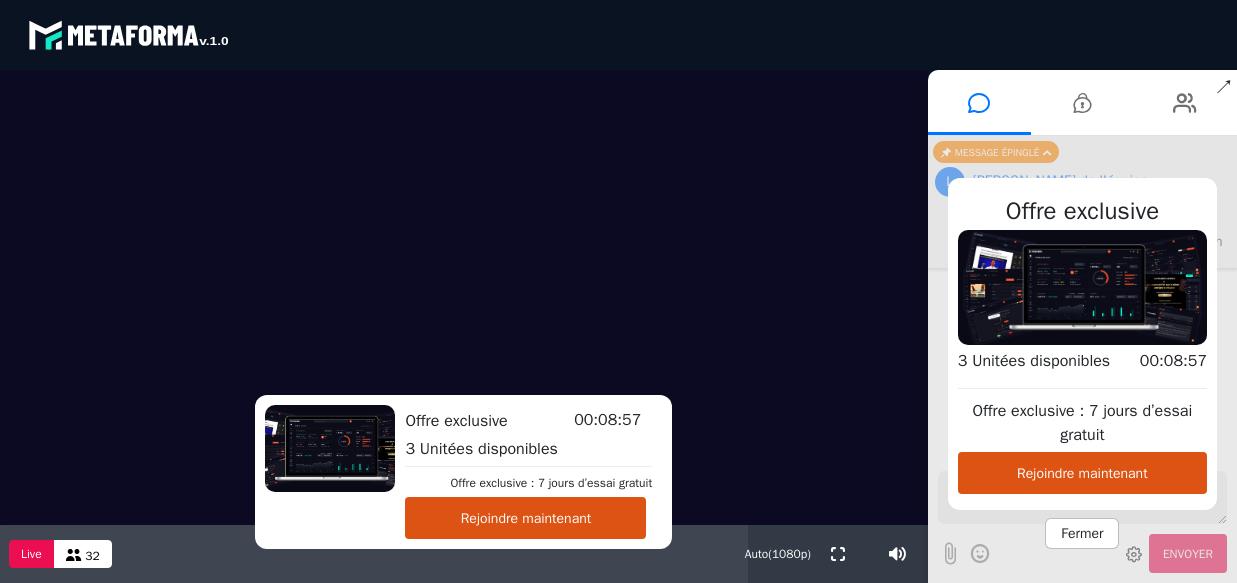 click at bounding box center [464, 297] 